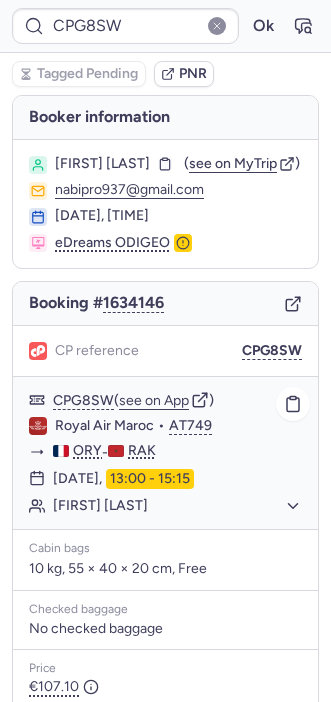 scroll, scrollTop: 0, scrollLeft: 0, axis: both 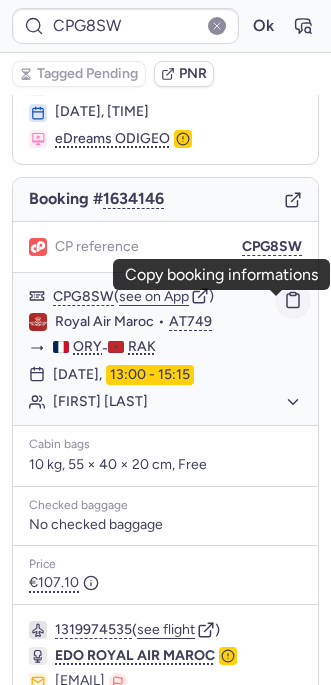 click 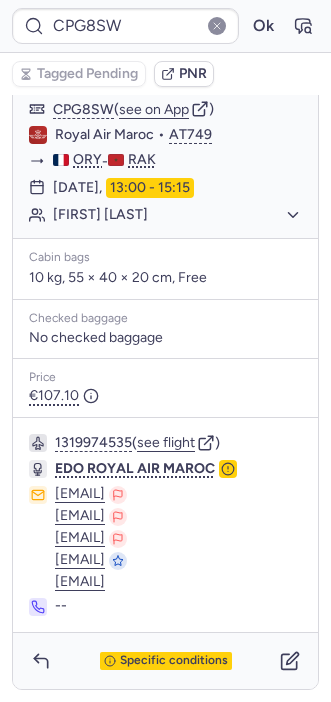 scroll, scrollTop: 321, scrollLeft: 0, axis: vertical 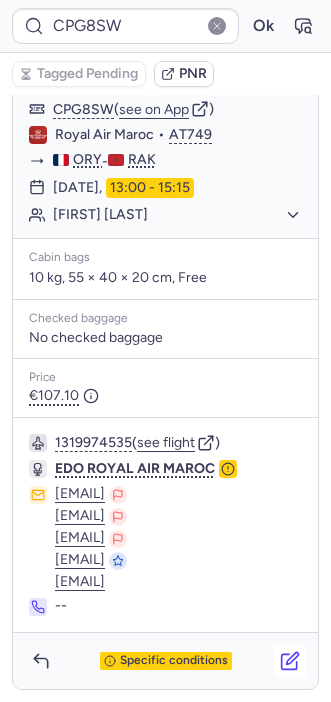 click 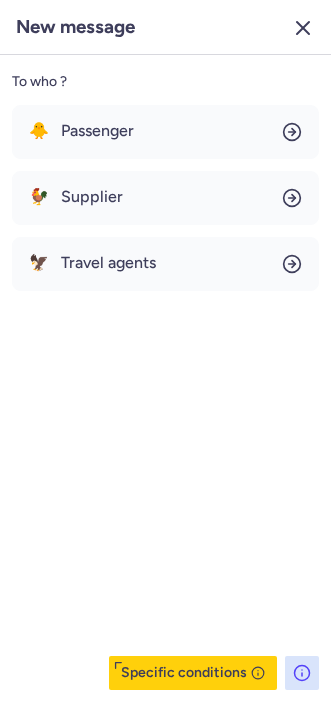 click 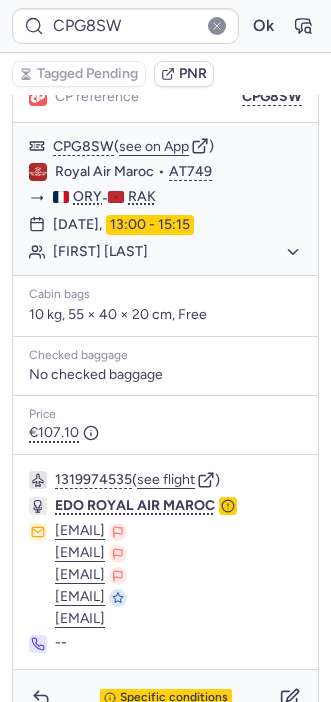scroll, scrollTop: 322, scrollLeft: 0, axis: vertical 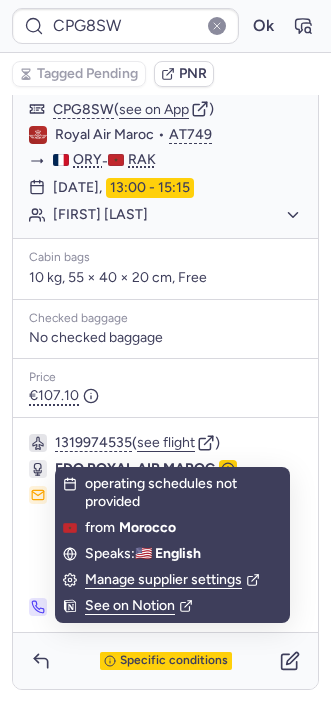 click on "EDO ROYAL AIR MAROC" 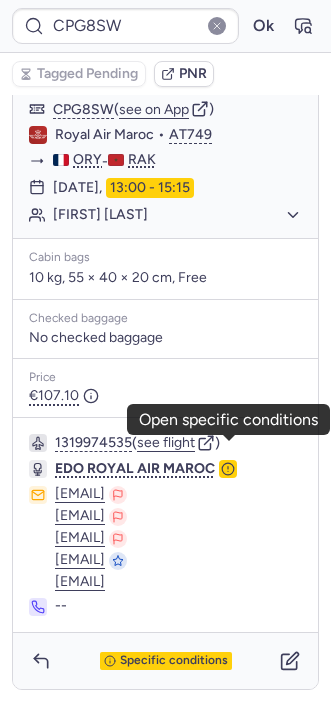 click 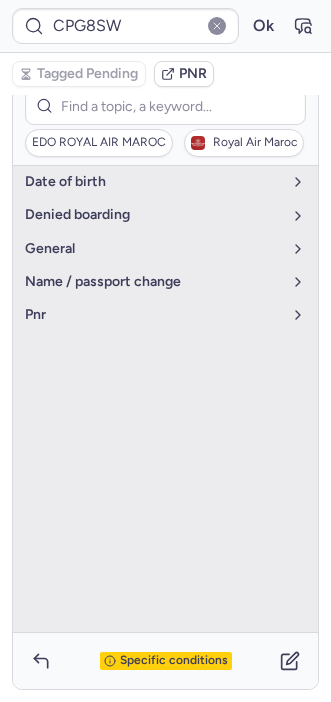 click on "Specific conditions" at bounding box center (174, 661) 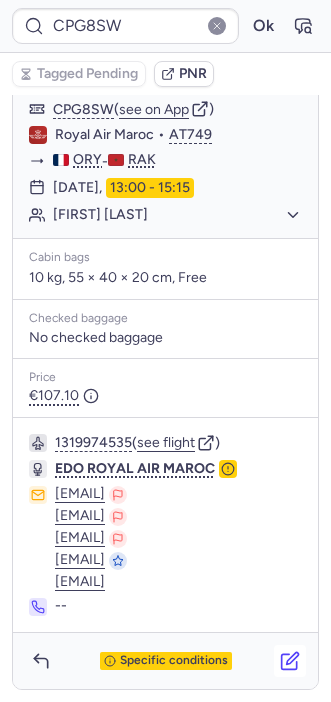 click 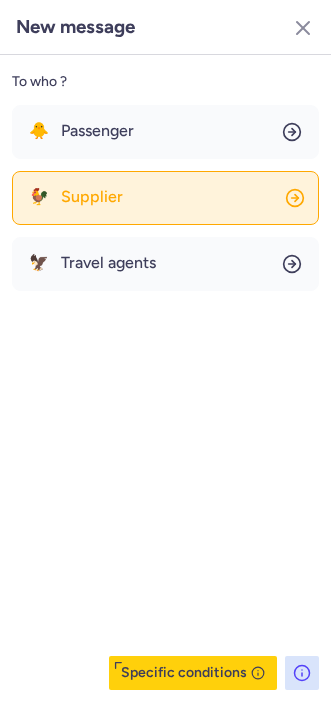 click on "🐓 Supplier" 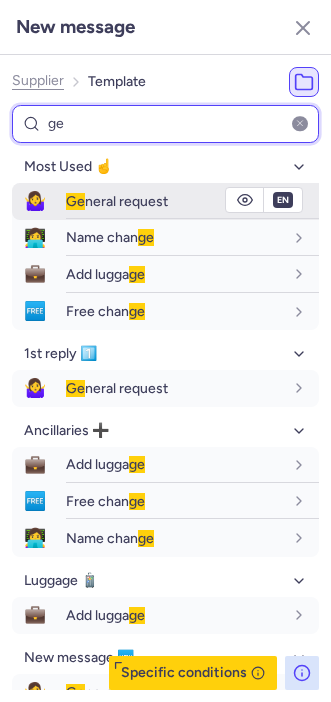 type on "ge" 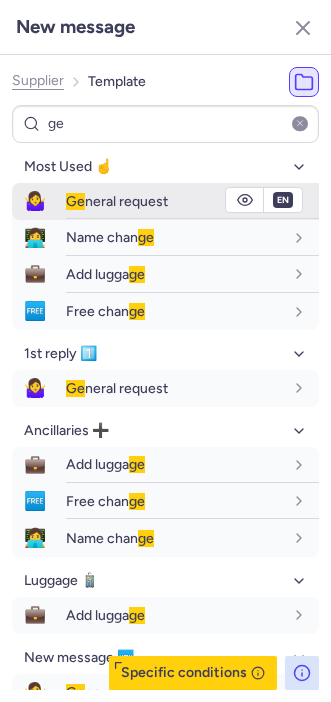 click on "Ge" at bounding box center (75, 201) 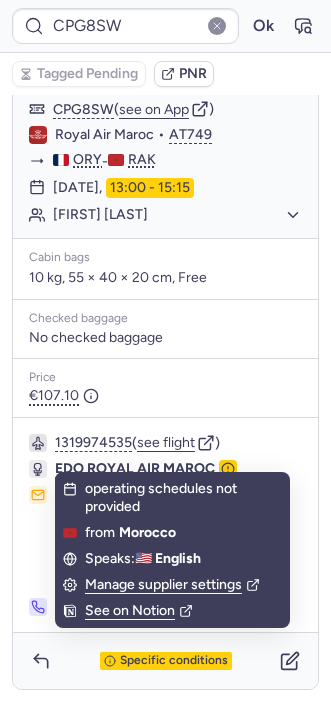 scroll, scrollTop: 322, scrollLeft: 0, axis: vertical 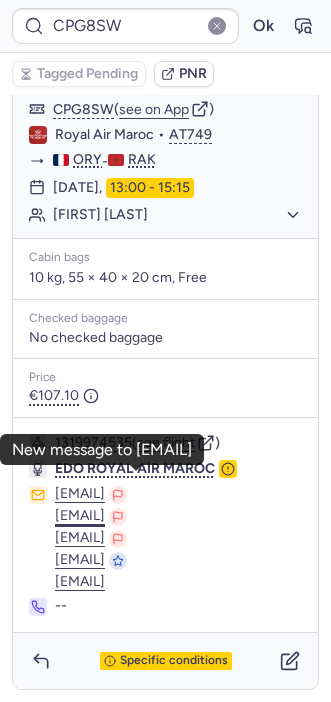drag, startPoint x: 51, startPoint y: 476, endPoint x: 216, endPoint y: 489, distance: 165.51132 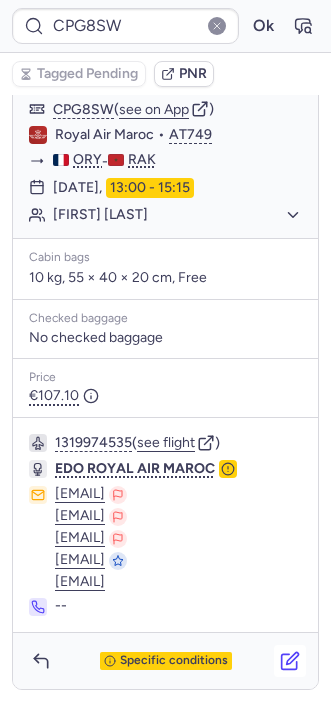 click 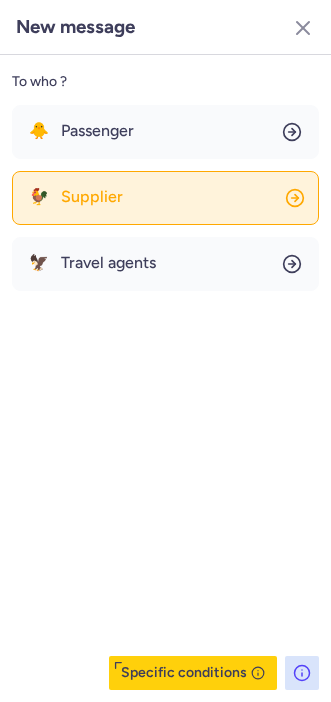 click on "Supplier" at bounding box center (92, 197) 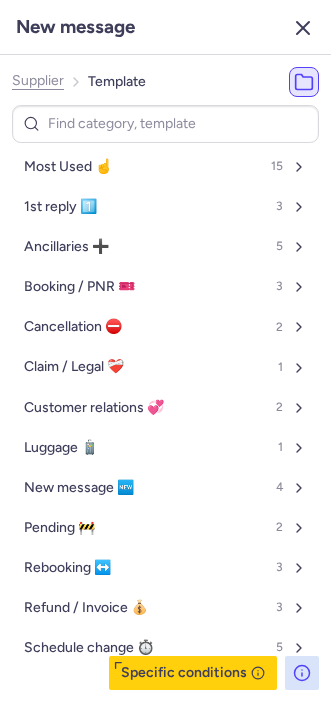 drag, startPoint x: 321, startPoint y: 26, endPoint x: 306, endPoint y: 29, distance: 15.297058 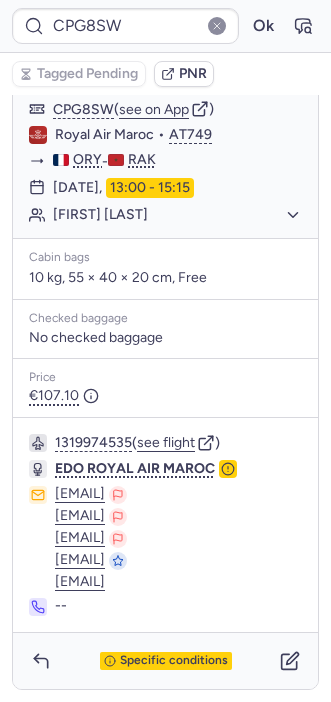 drag, startPoint x: 44, startPoint y: 522, endPoint x: 287, endPoint y: 526, distance: 243.03291 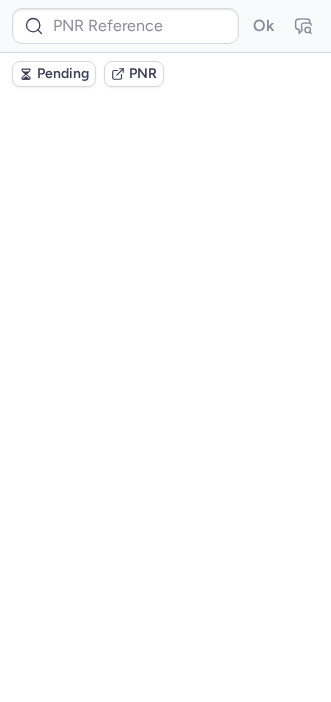 scroll, scrollTop: 0, scrollLeft: 0, axis: both 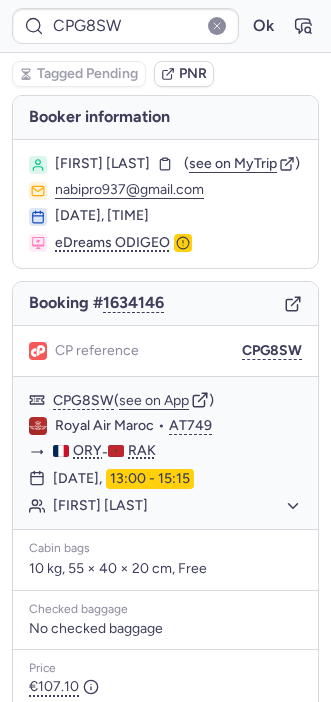 type on "10812519810103" 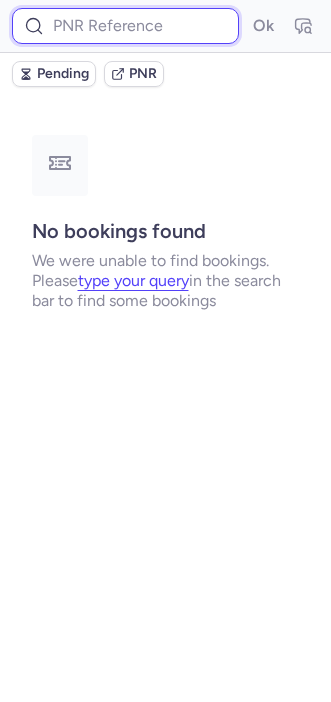 paste on "[DOCUMENT_ID]" 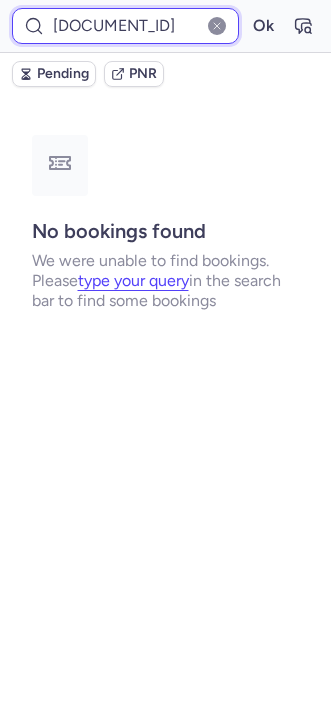 click on "[DOCUMENT_ID]" at bounding box center (125, 26) 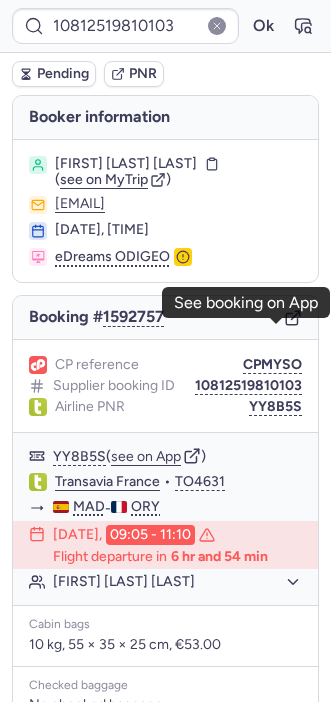 click 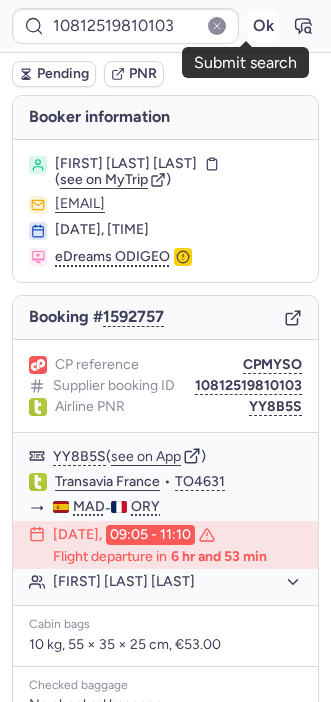click on "Ok" at bounding box center [263, 26] 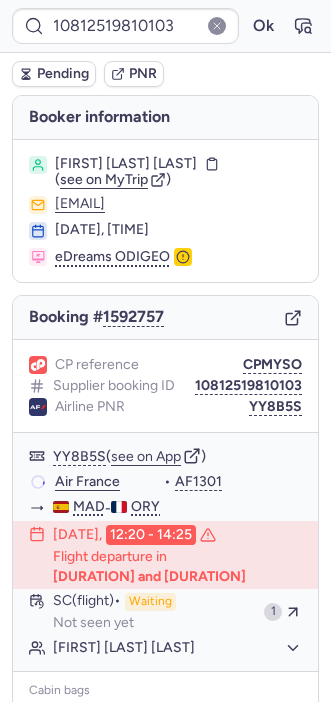 type on "CPYEYI" 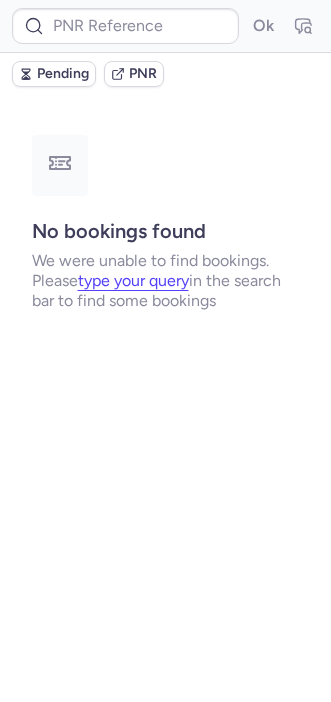 type on "[DOCUMENT_ID]" 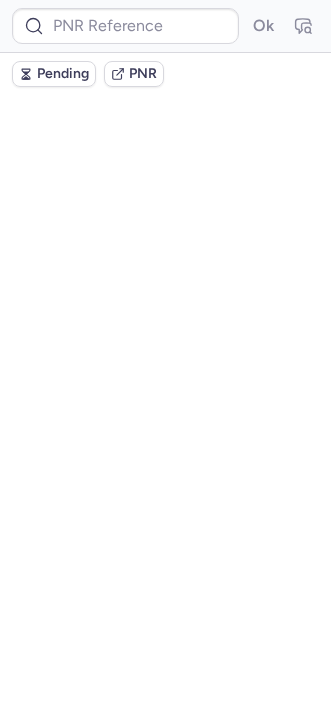 scroll, scrollTop: 0, scrollLeft: 0, axis: both 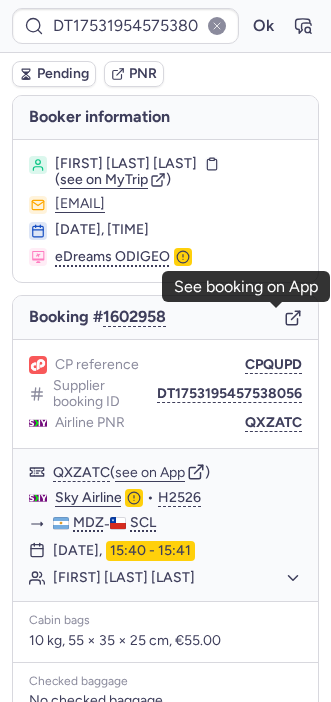 click 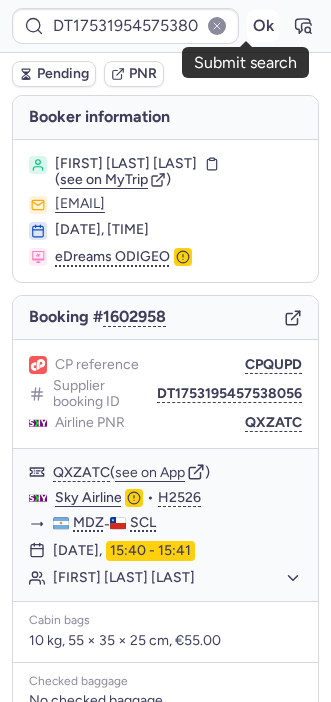click on "Ok" at bounding box center (263, 26) 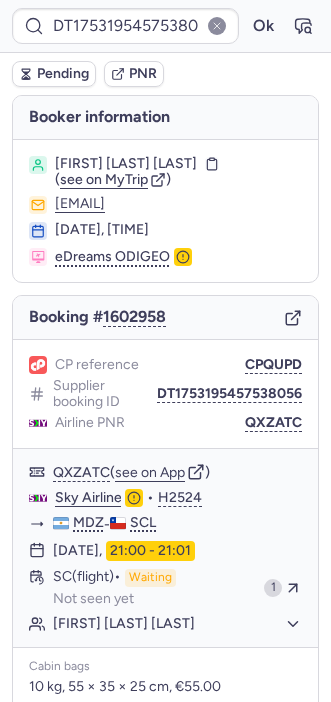 type on "CPC8XE" 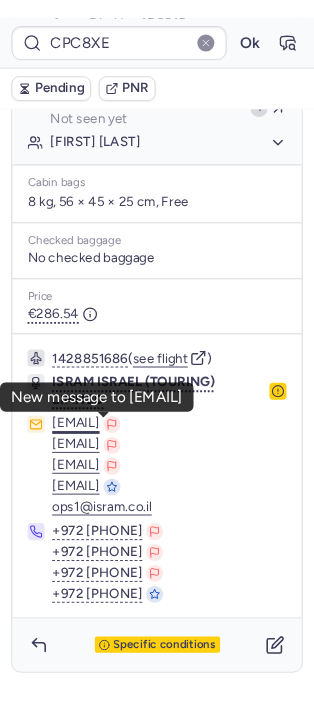 scroll, scrollTop: 0, scrollLeft: 0, axis: both 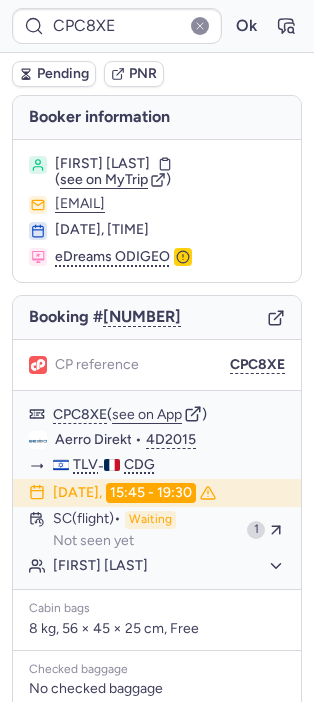 click 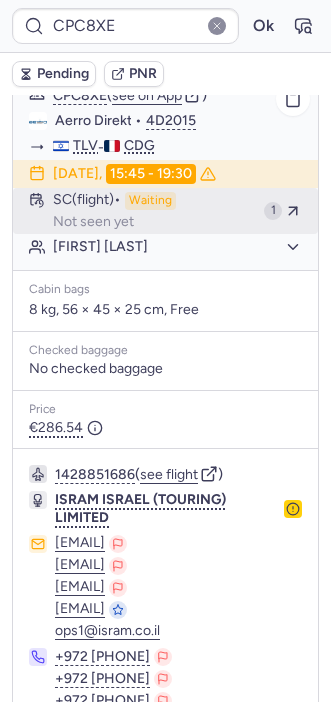 scroll, scrollTop: 432, scrollLeft: 0, axis: vertical 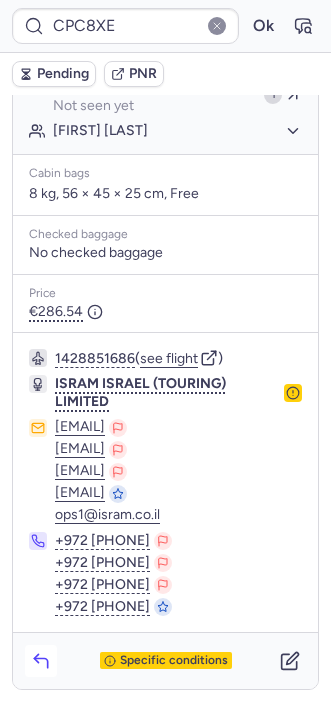 click 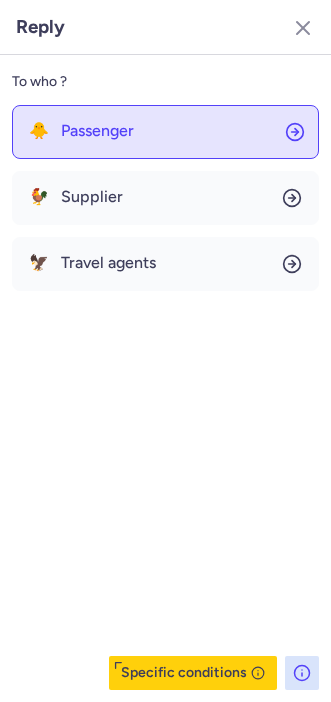click on "🐥 Passenger" 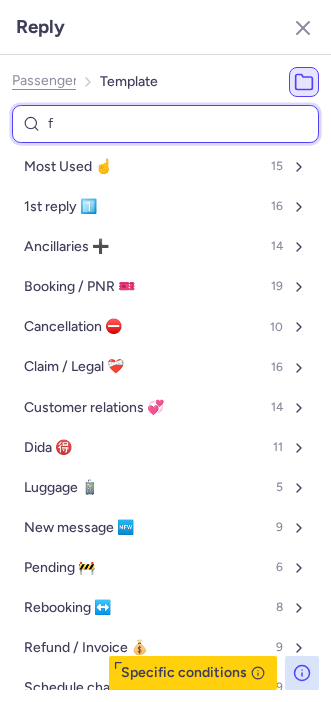 type on "fo" 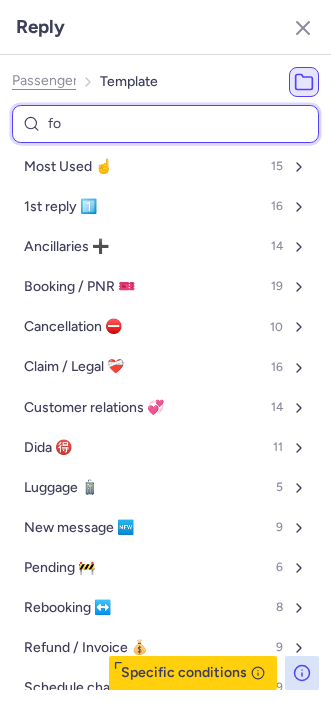 select on "en" 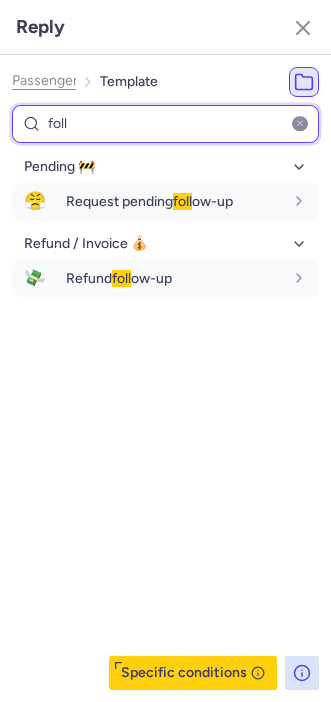 type on "foll" 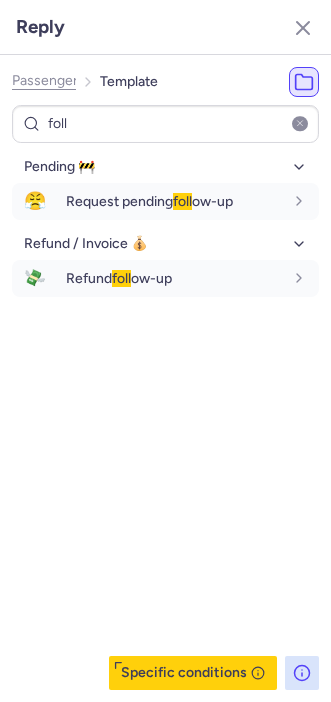 click on "Pending 🚧 😤 Request pending   foll ow-up fr en de nl pt es it ru en Refund / Invoice 💰 💸 Refund  foll ow-up fr en de nl pt es it ru en" at bounding box center [165, 420] 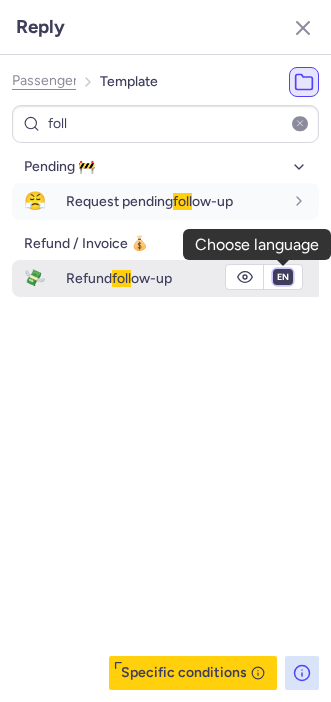 click on "fr en de nl pt es it ru" at bounding box center (283, 277) 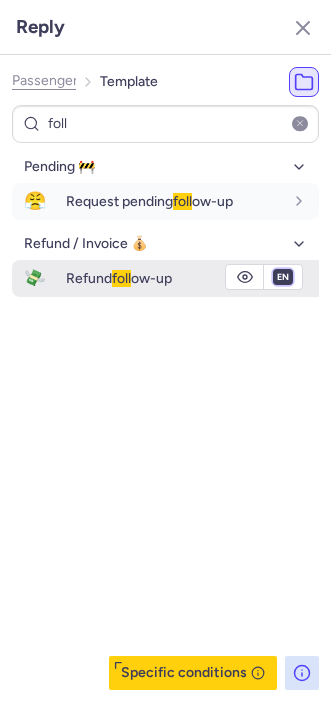 select on "fr" 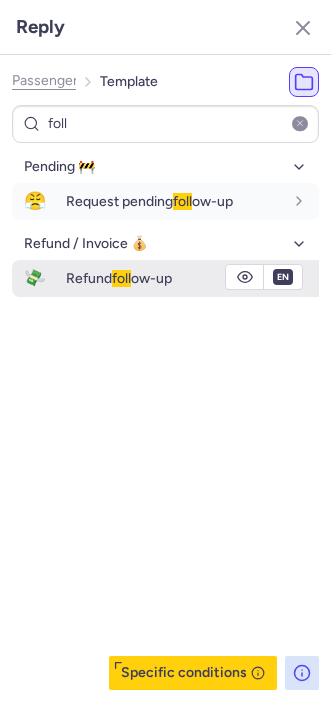 click on "fr en de nl pt es it ru" at bounding box center [283, 277] 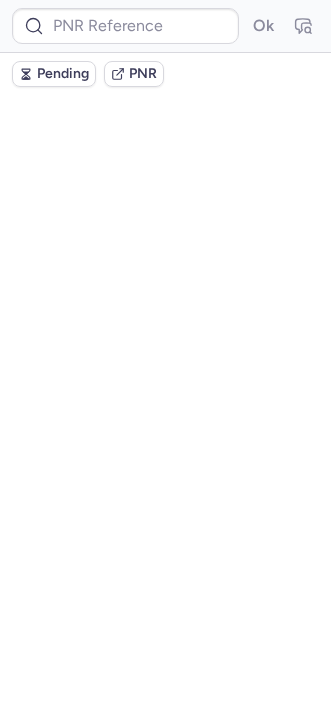 scroll, scrollTop: 0, scrollLeft: 0, axis: both 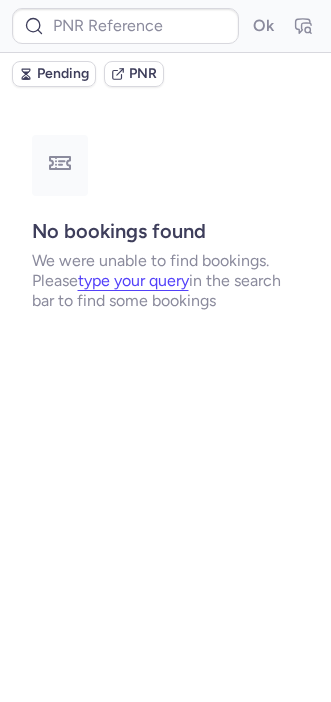 type on "[DOCUMENT_ID]" 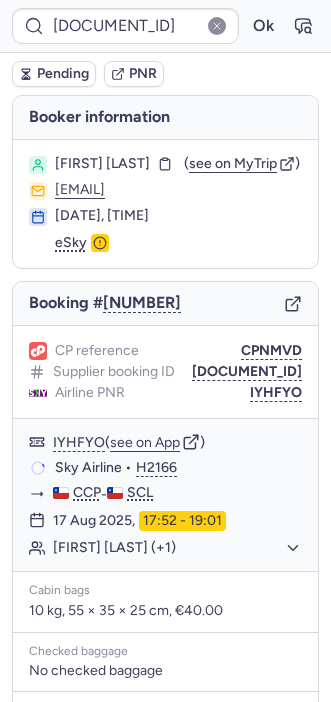 scroll, scrollTop: 0, scrollLeft: 0, axis: both 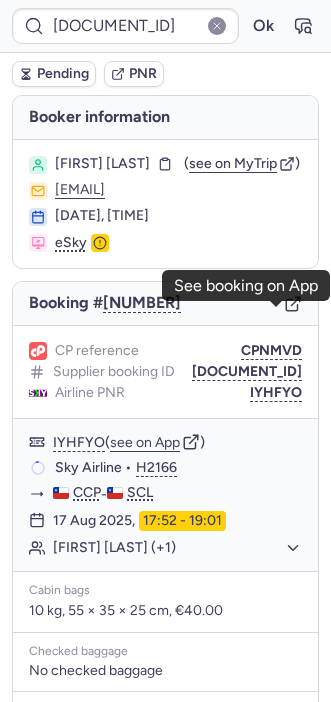 click 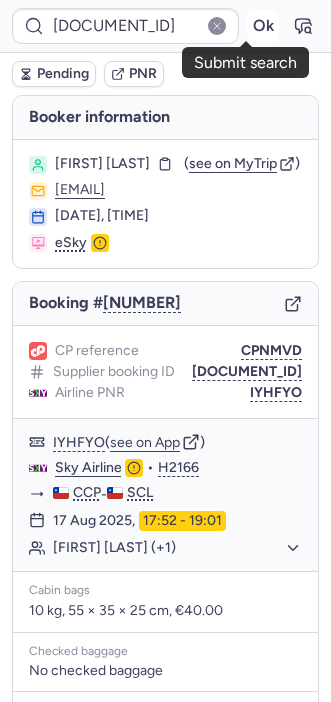 click on "Ok" at bounding box center (263, 26) 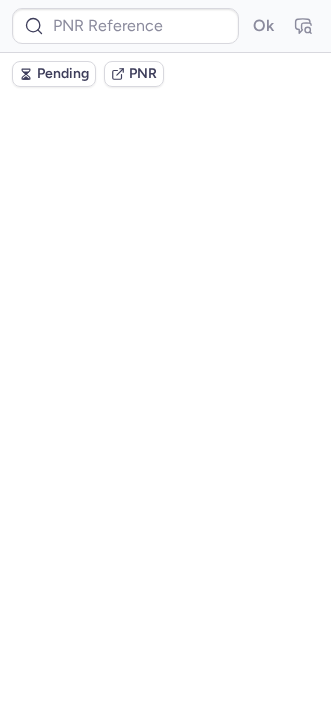 scroll, scrollTop: 0, scrollLeft: 0, axis: both 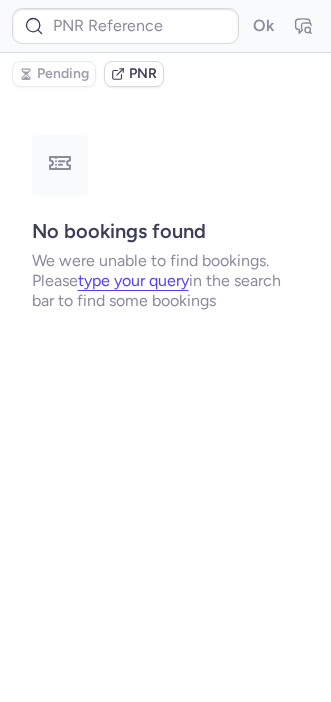 type on "CPQJHT" 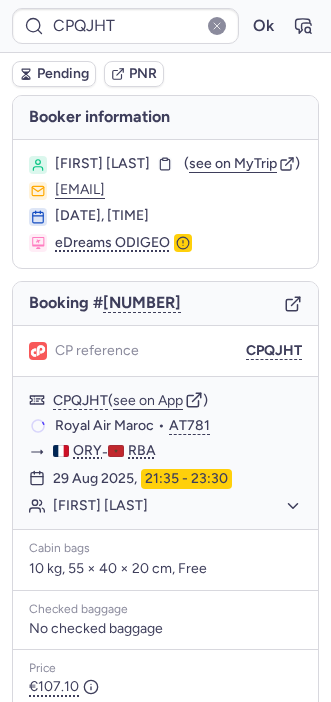type 